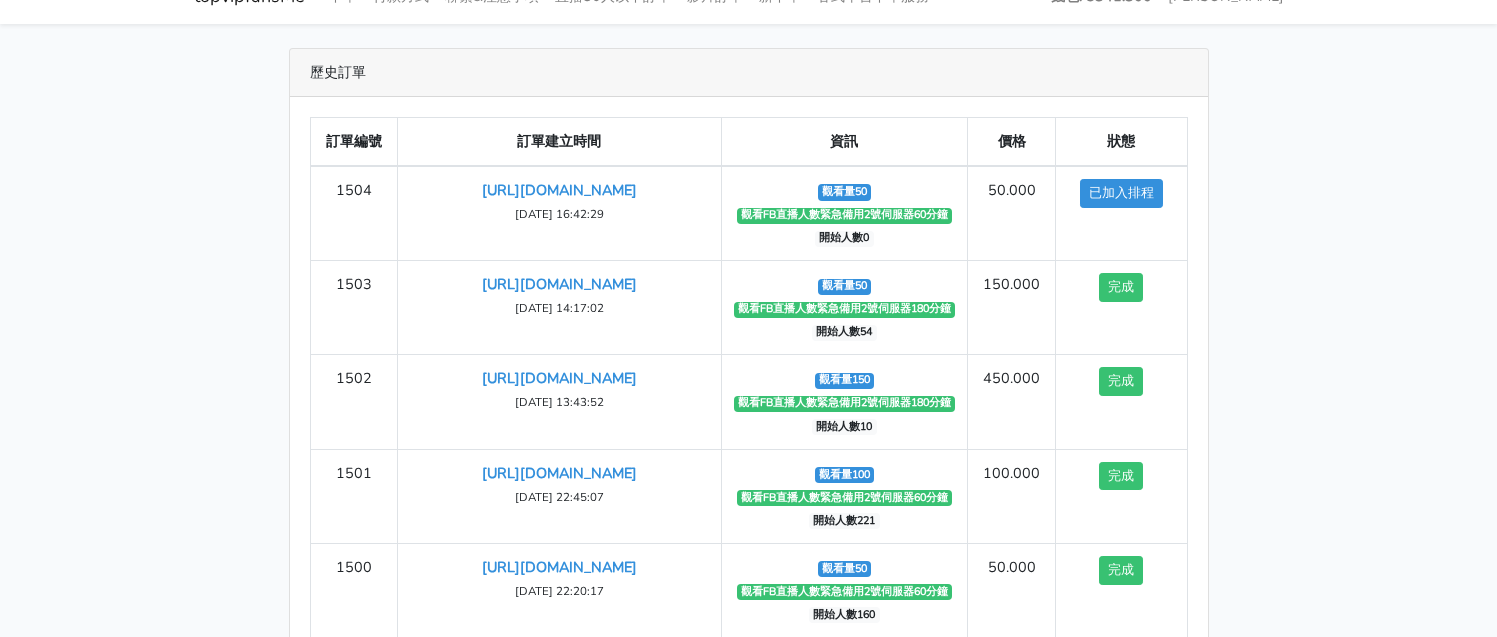 scroll, scrollTop: 0, scrollLeft: 0, axis: both 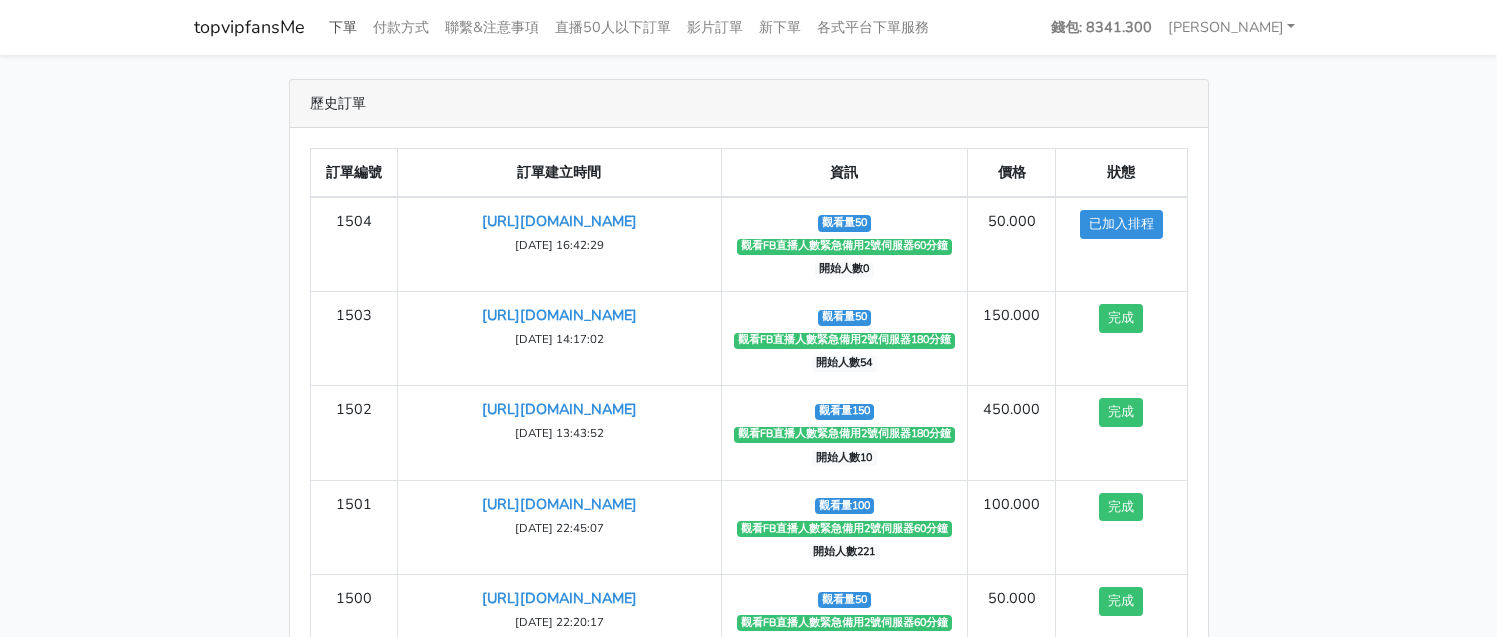 click on "下單" at bounding box center (343, 27) 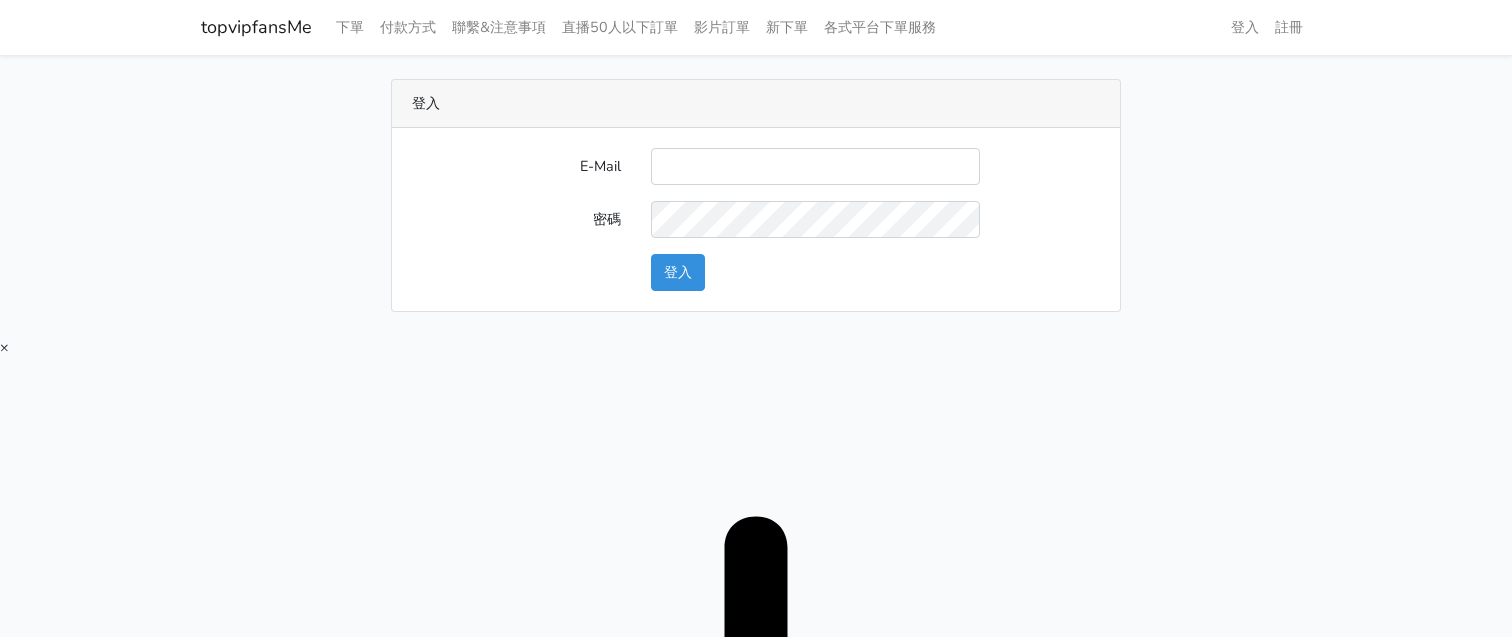 scroll, scrollTop: 0, scrollLeft: 0, axis: both 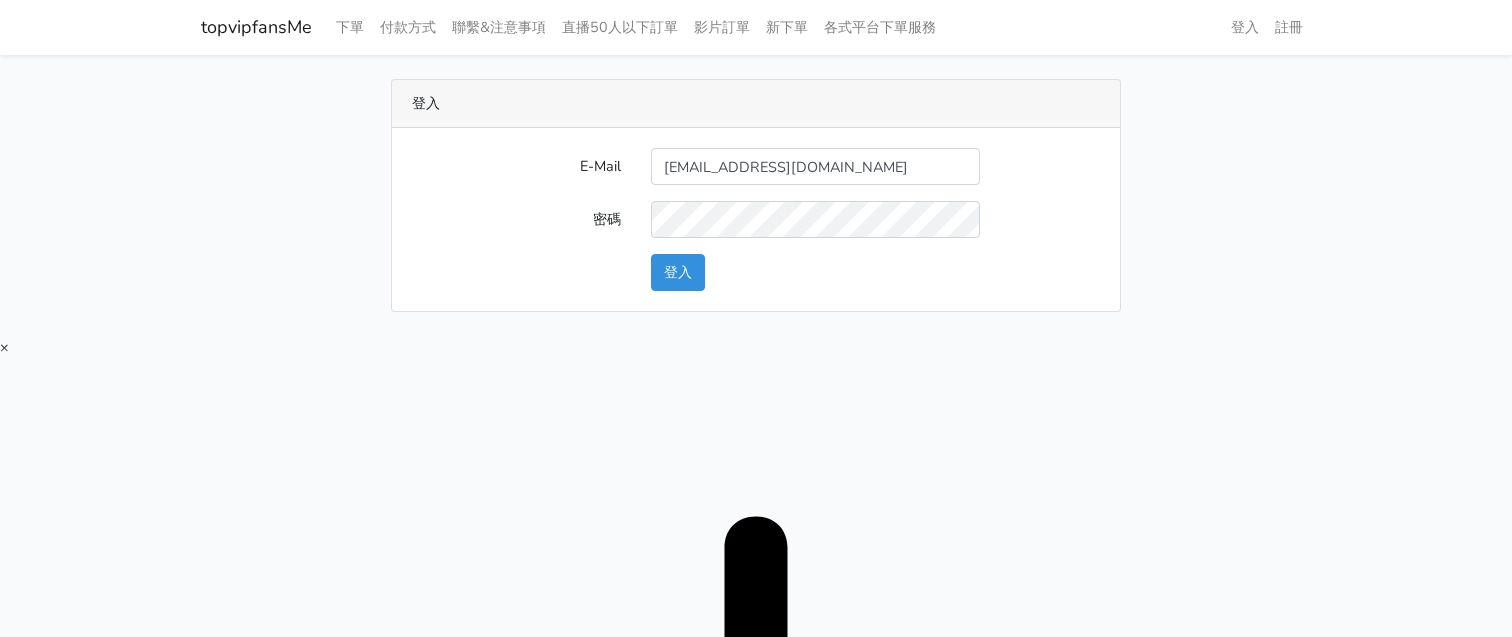 click on "twtop1234@gmail.com" at bounding box center (815, 166) 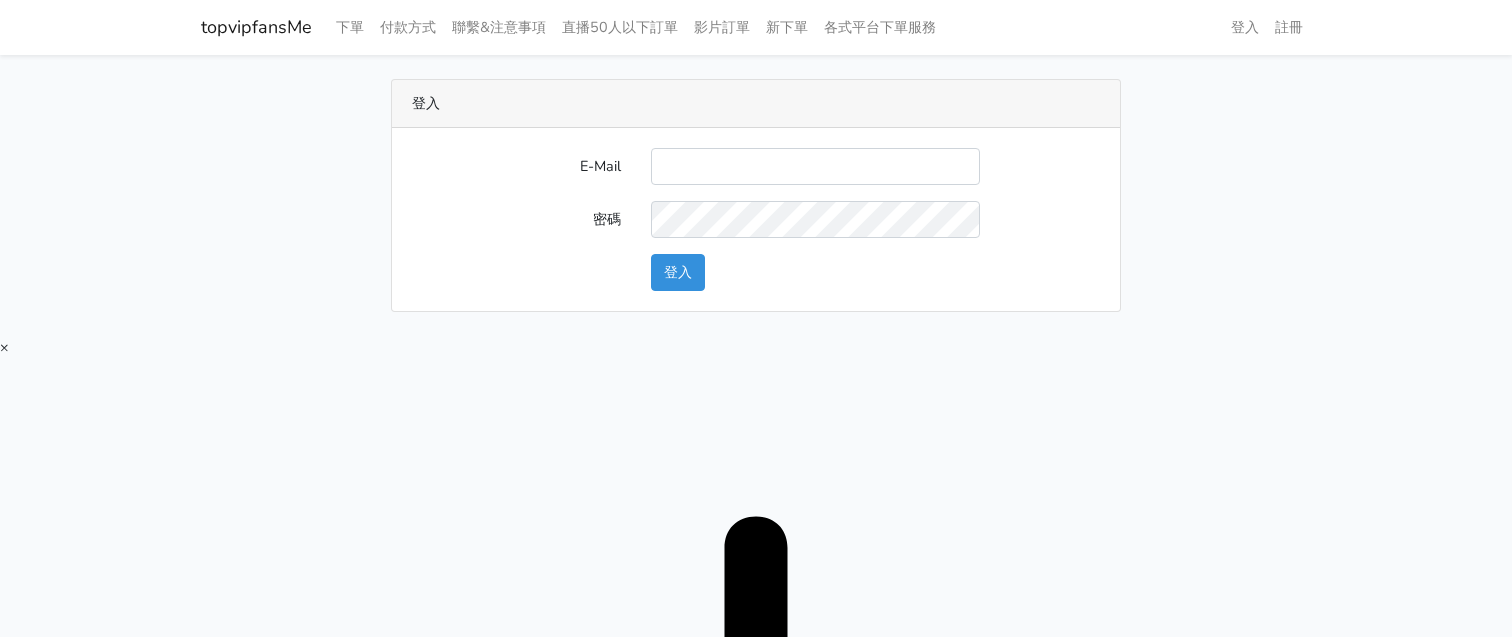 click on "topvipfansMe
下單
付款方式
聯繫&注意事項
直播50人以下訂單
影片訂單
新下單
各式平台下單服務
登入 註冊" at bounding box center (756, 970) 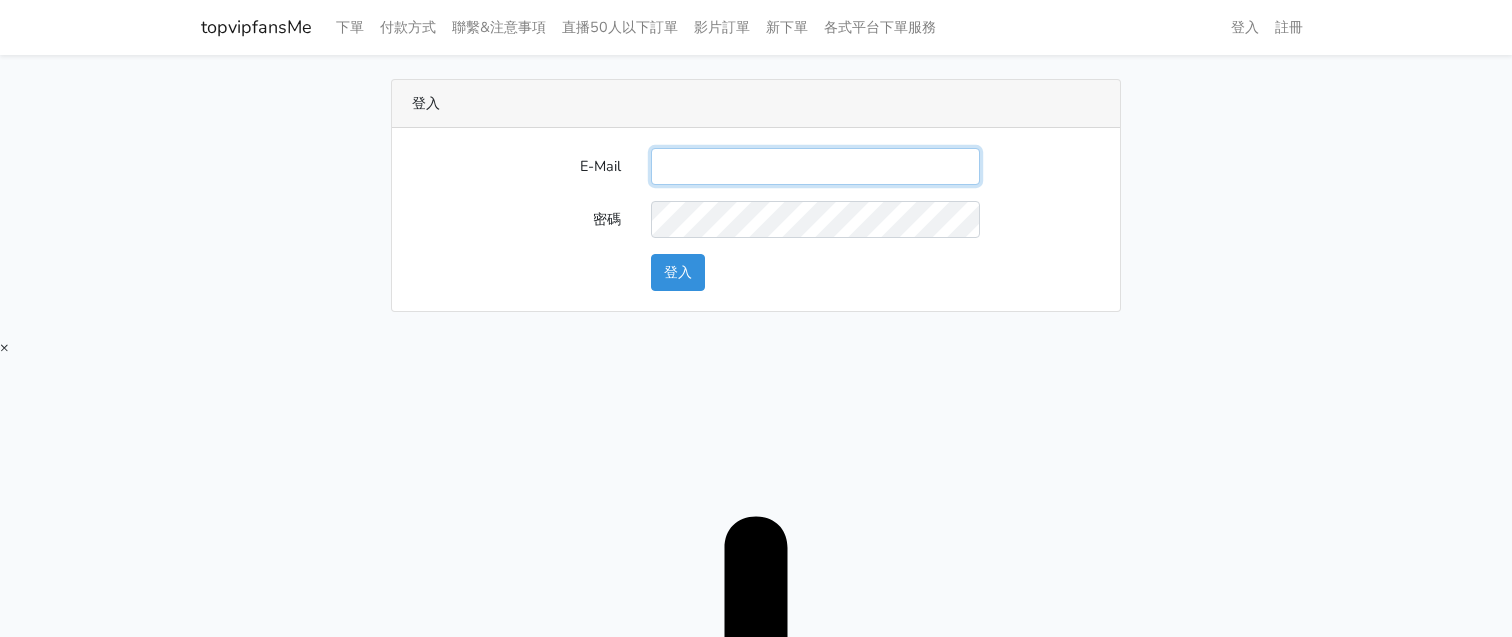 click on "E-Mail" at bounding box center [815, 166] 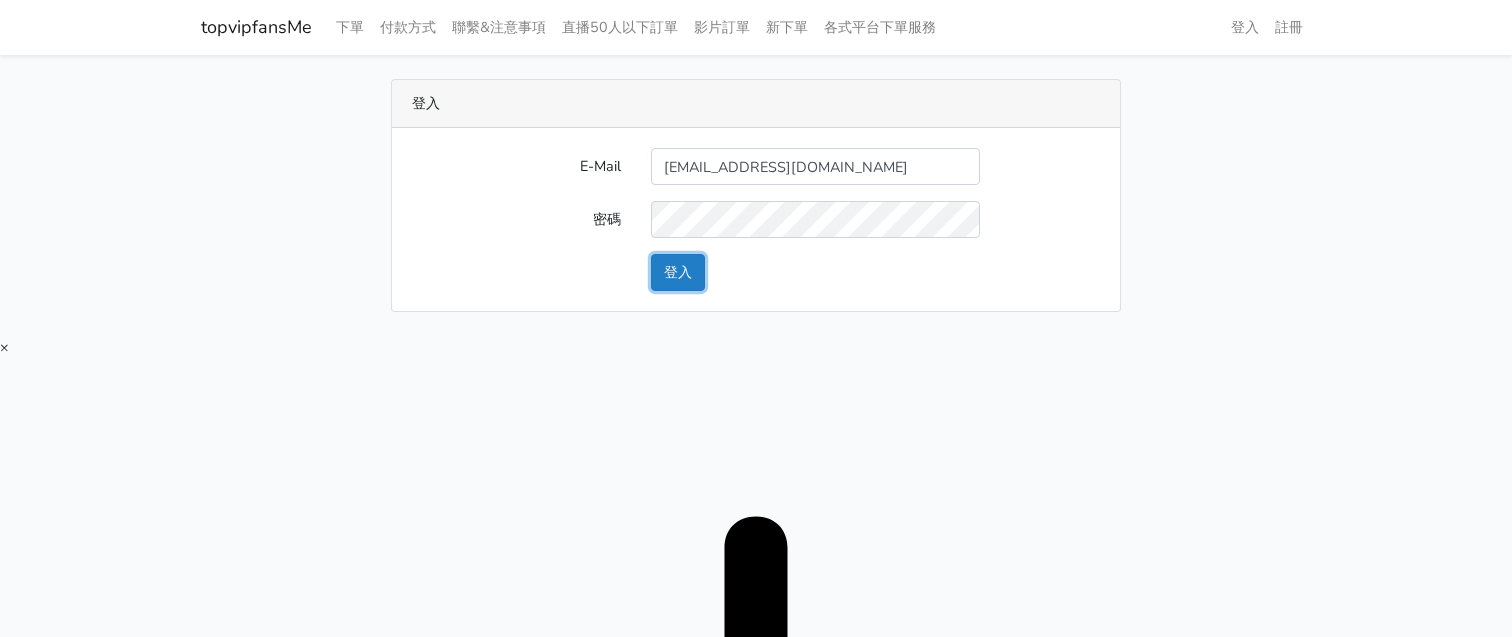 click on "登入" at bounding box center [678, 272] 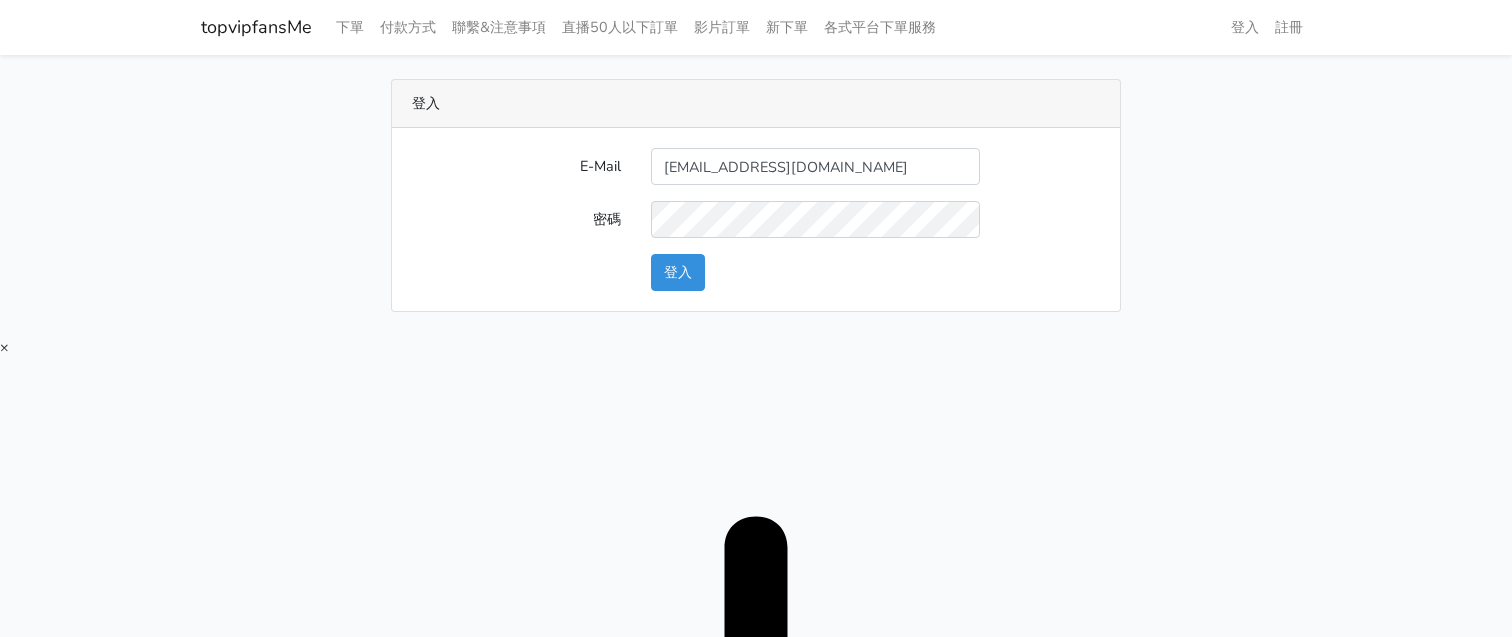 click on "登入
E-Mail
twtop123@uahoo.com.tw
密碼
登入" at bounding box center [756, 195] 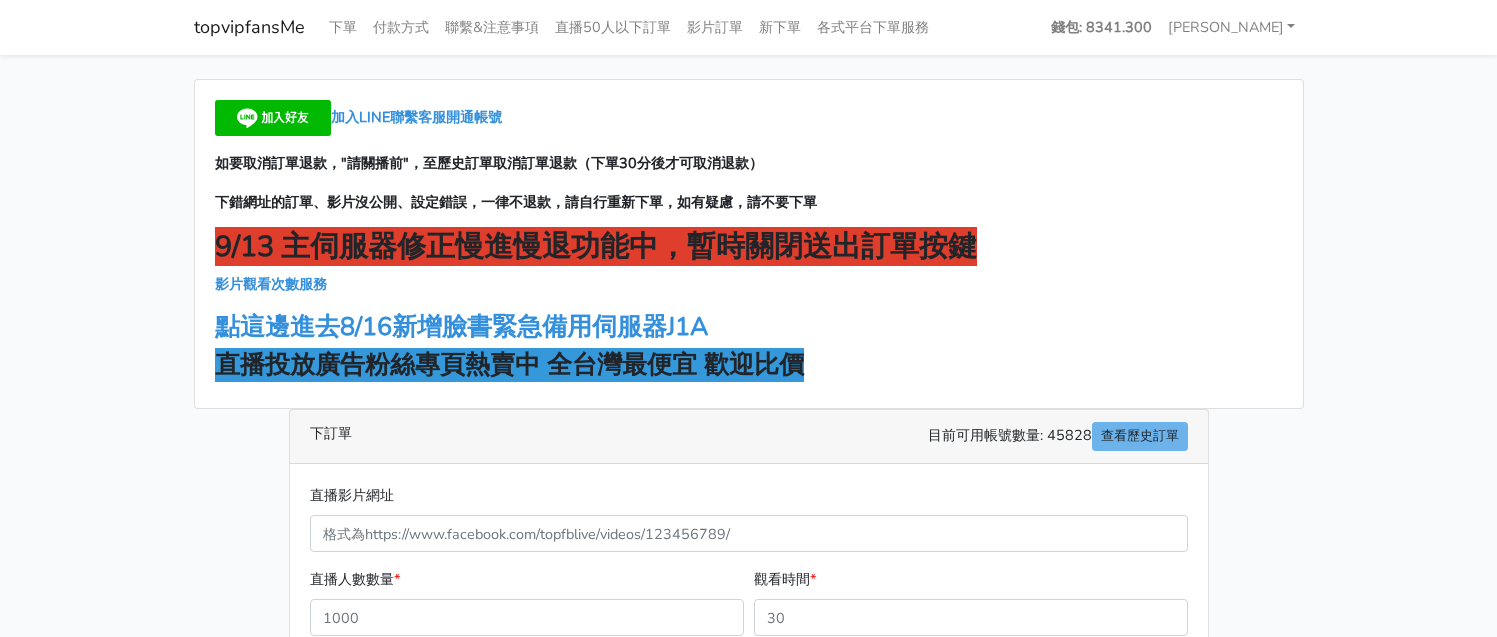scroll, scrollTop: 0, scrollLeft: 0, axis: both 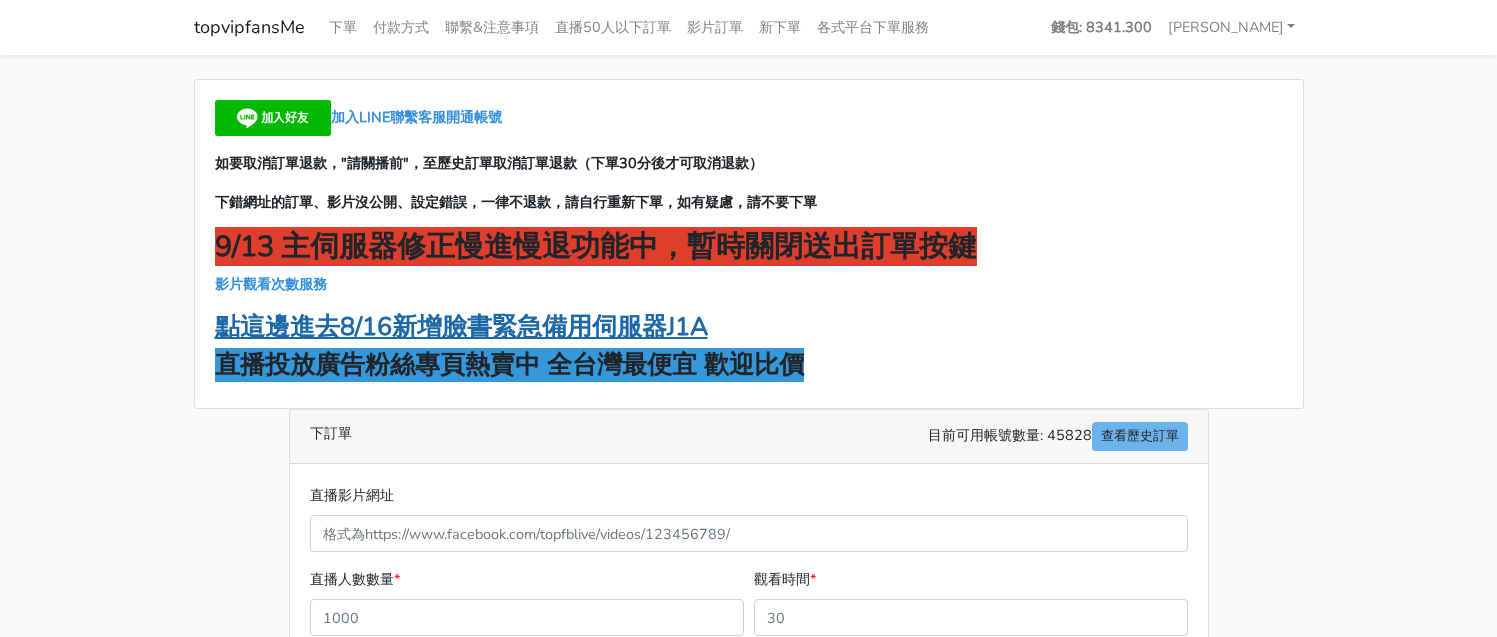 click on "點這邊進去8/16新增臉書緊急備用伺服器J1A" at bounding box center (461, 327) 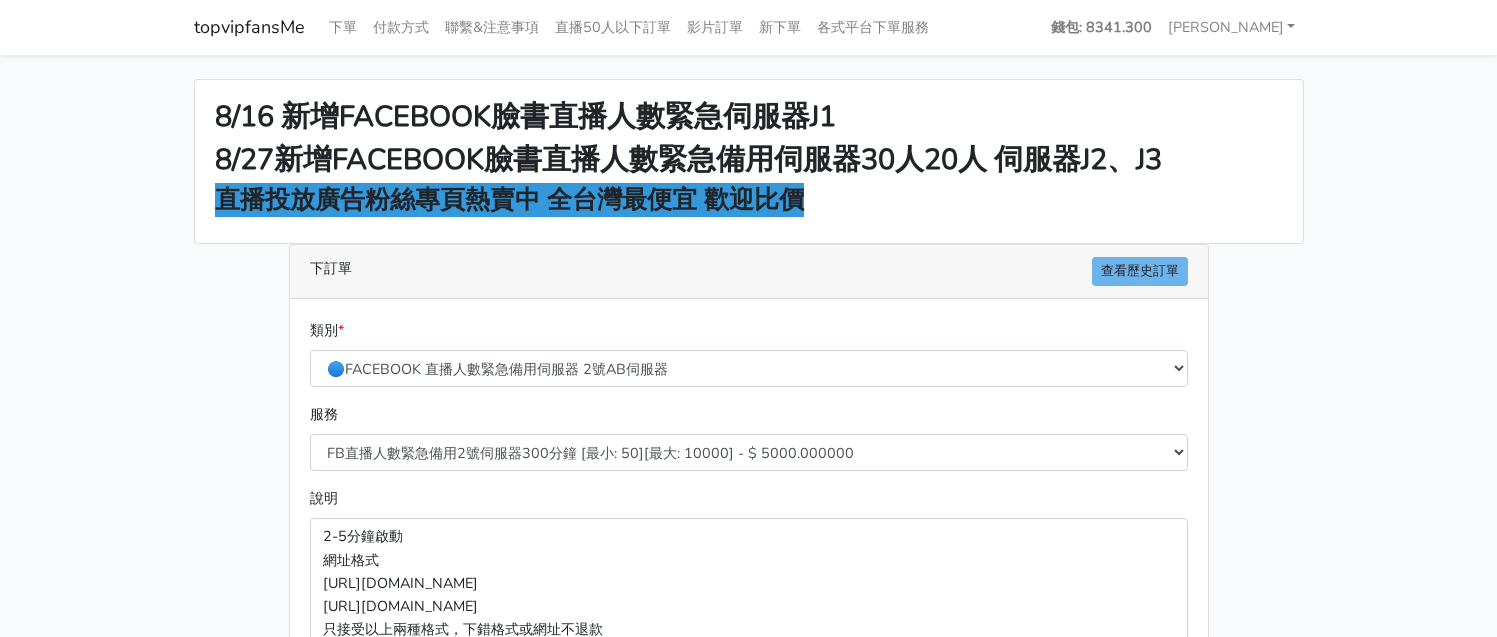 scroll, scrollTop: 0, scrollLeft: 0, axis: both 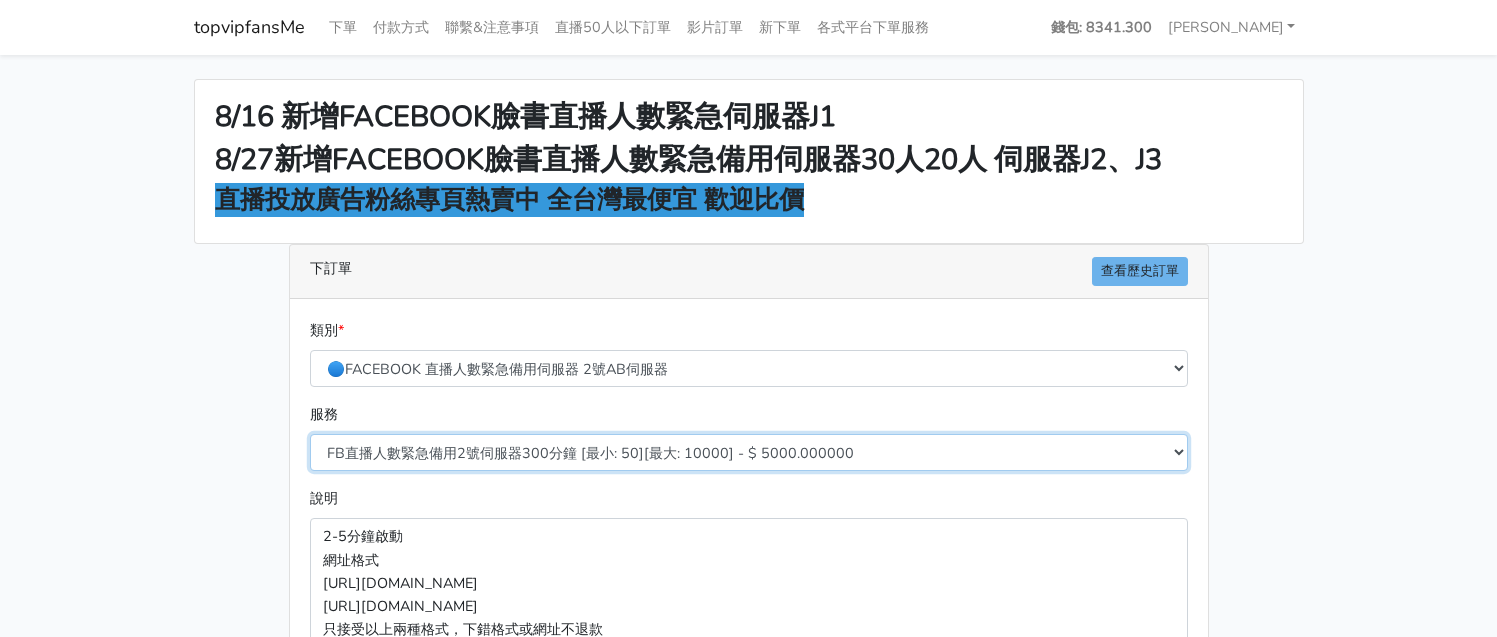 click on "FB直播人數緊急備用2號伺服器300分鐘 [最小: 50][最大: 10000] - $ 5000.000000 FB直播人數緊急備用2號伺服器60分鐘 [最小: 50][最大: 10000] - $ 1000.000000 FB直播人數緊急備用2號伺服器90分鐘 [最小: 50][最大: 10000] - $ 1500.000000 FB直播人數緊急備用2號伺服器120分鐘 [最小: 50][最大: 10000] - $ 2000.000000 FB直播人數緊急備用2號伺服器150分鐘 [最小: 50][最大: 10000] - $ 2500.000000 FB直播人數緊急備用2號伺服器180分鐘 [最小: 50][最大: 10000] - $ 3000.000000 FB直播人數緊急備用2號伺服器240分鐘 [最小: 50][最大: 10000] - $ 4000.000000 FB直播人數緊急備用2號伺服器360分鐘  [最小: 50][最大: 10000] - $ 6000.000000" at bounding box center (749, 452) 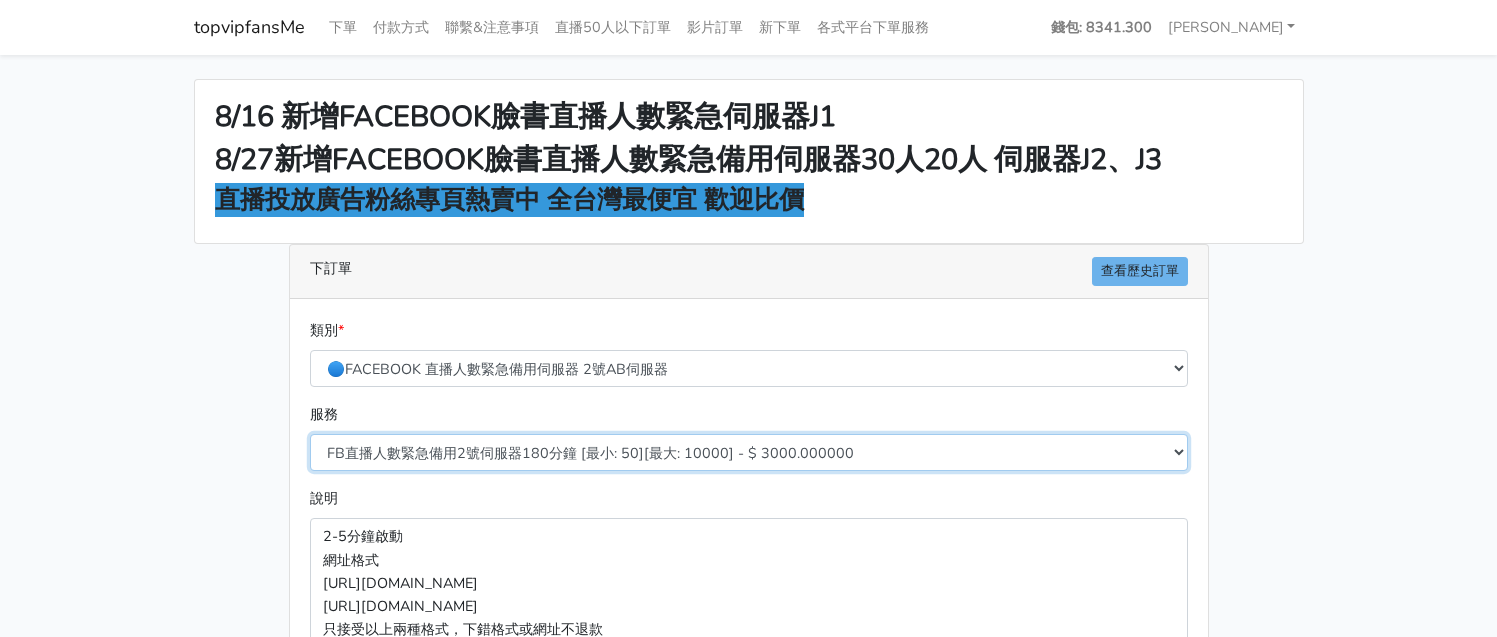 click on "FB直播人數緊急備用2號伺服器300分鐘 [最小: 50][最大: 10000] - $ 5000.000000 FB直播人數緊急備用2號伺服器60分鐘 [最小: 50][最大: 10000] - $ 1000.000000 FB直播人數緊急備用2號伺服器90分鐘 [最小: 50][最大: 10000] - $ 1500.000000 FB直播人數緊急備用2號伺服器120分鐘 [最小: 50][最大: 10000] - $ 2000.000000 FB直播人數緊急備用2號伺服器150分鐘 [最小: 50][最大: 10000] - $ 2500.000000 FB直播人數緊急備用2號伺服器180分鐘 [最小: 50][最大: 10000] - $ 3000.000000 FB直播人數緊急備用2號伺服器240分鐘 [最小: 50][最大: 10000] - $ 4000.000000 FB直播人數緊急備用2號伺服器360分鐘  [最小: 50][最大: 10000] - $ 6000.000000" at bounding box center (749, 452) 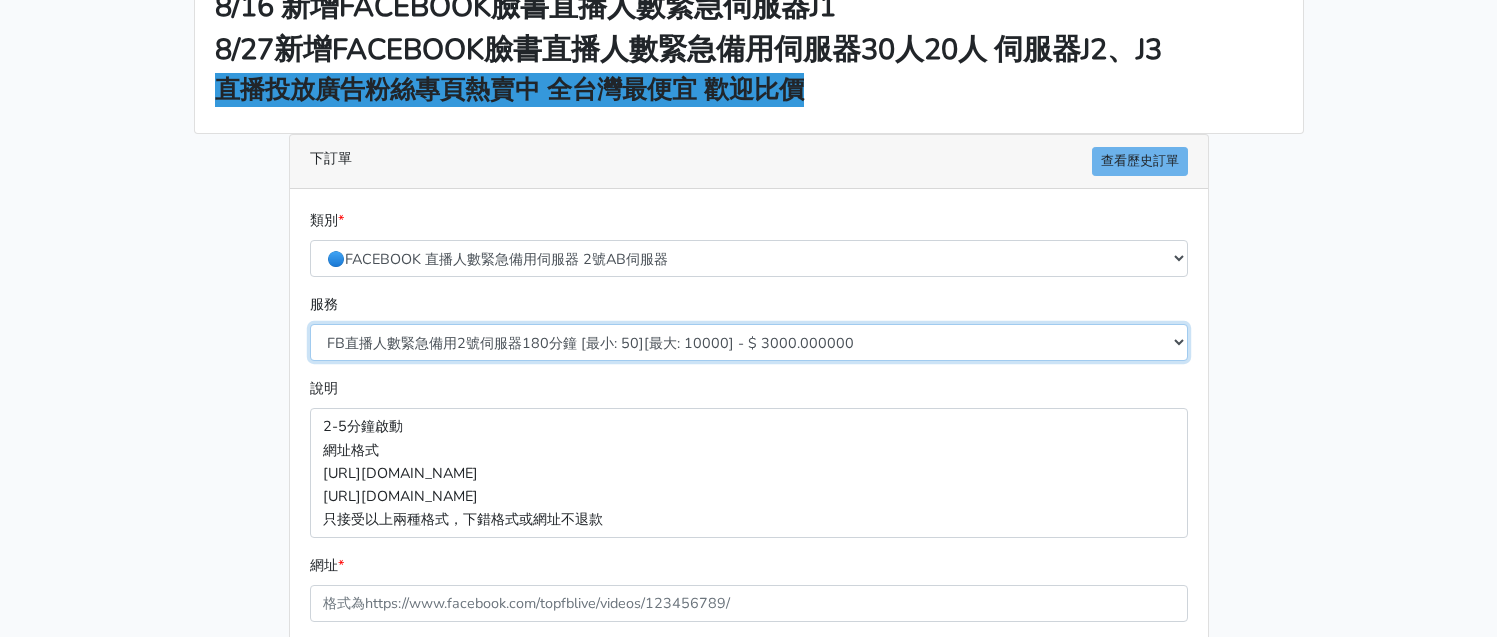 scroll, scrollTop: 300, scrollLeft: 0, axis: vertical 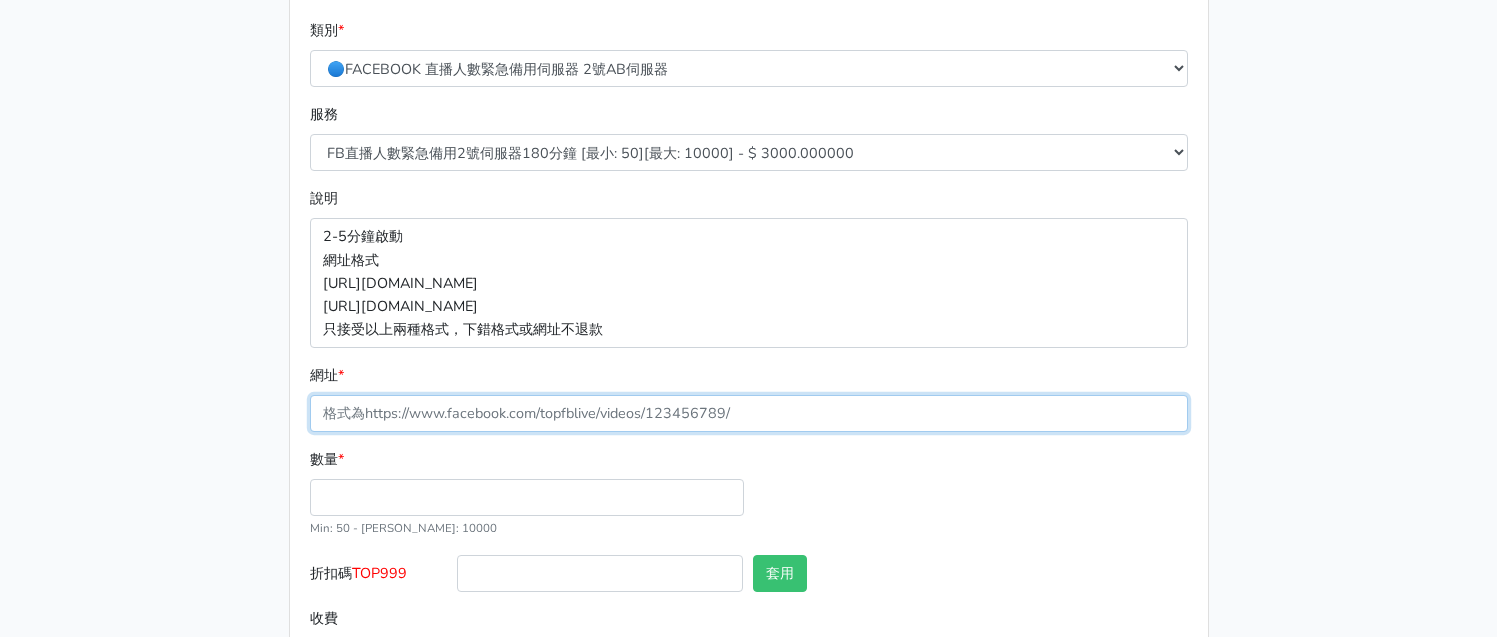 click on "網址 *" at bounding box center [749, 413] 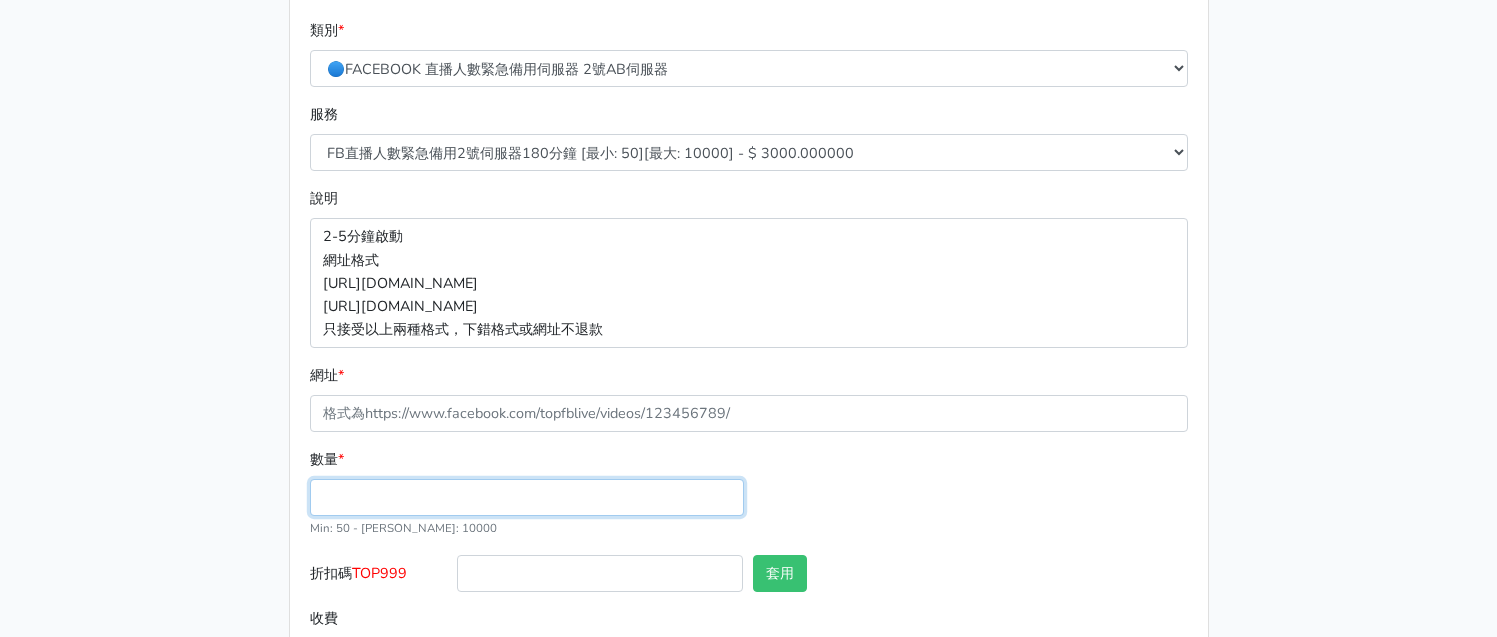 click on "數量 *" at bounding box center [527, 497] 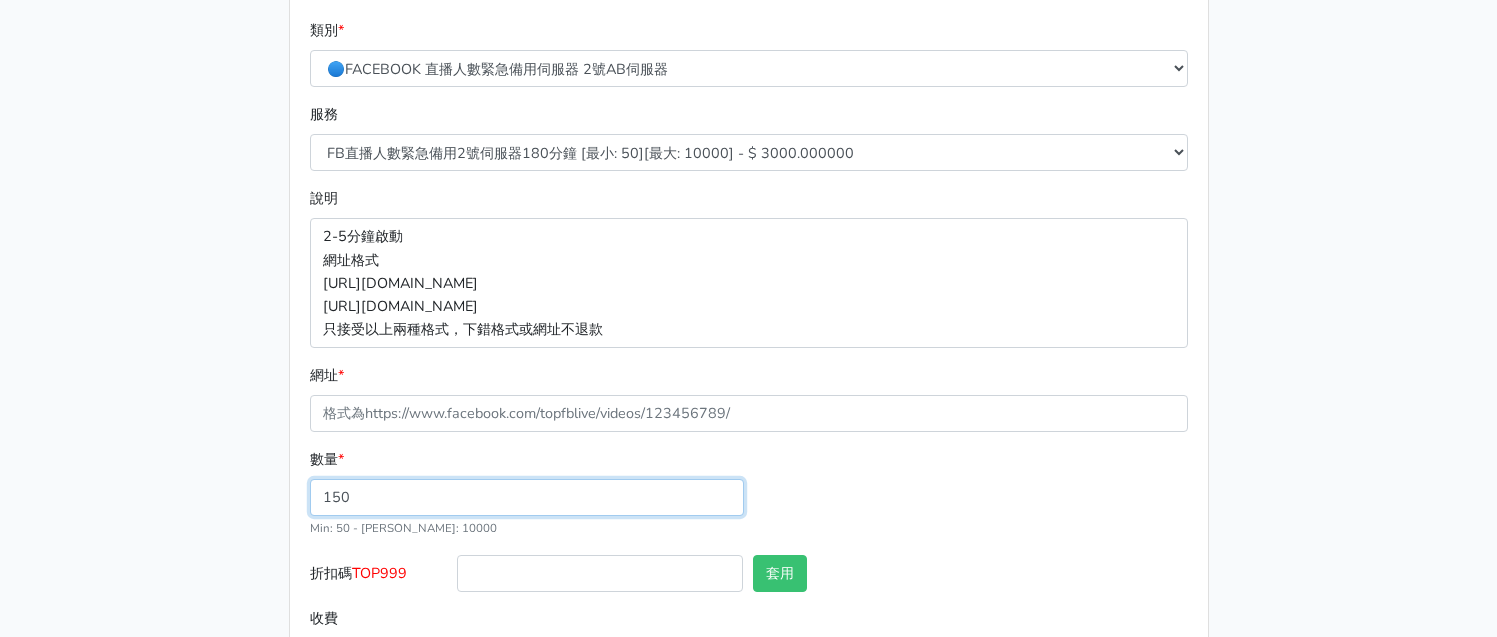 type on "150" 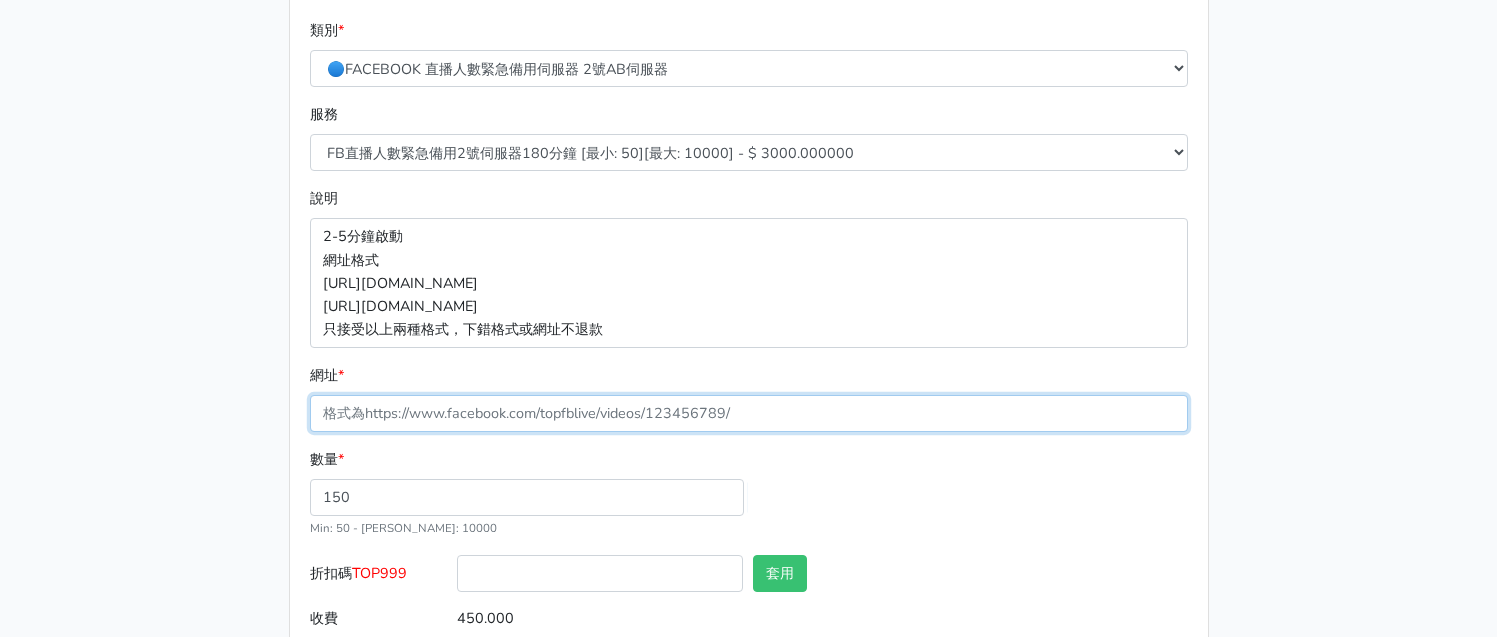 click on "網址 *" at bounding box center [749, 413] 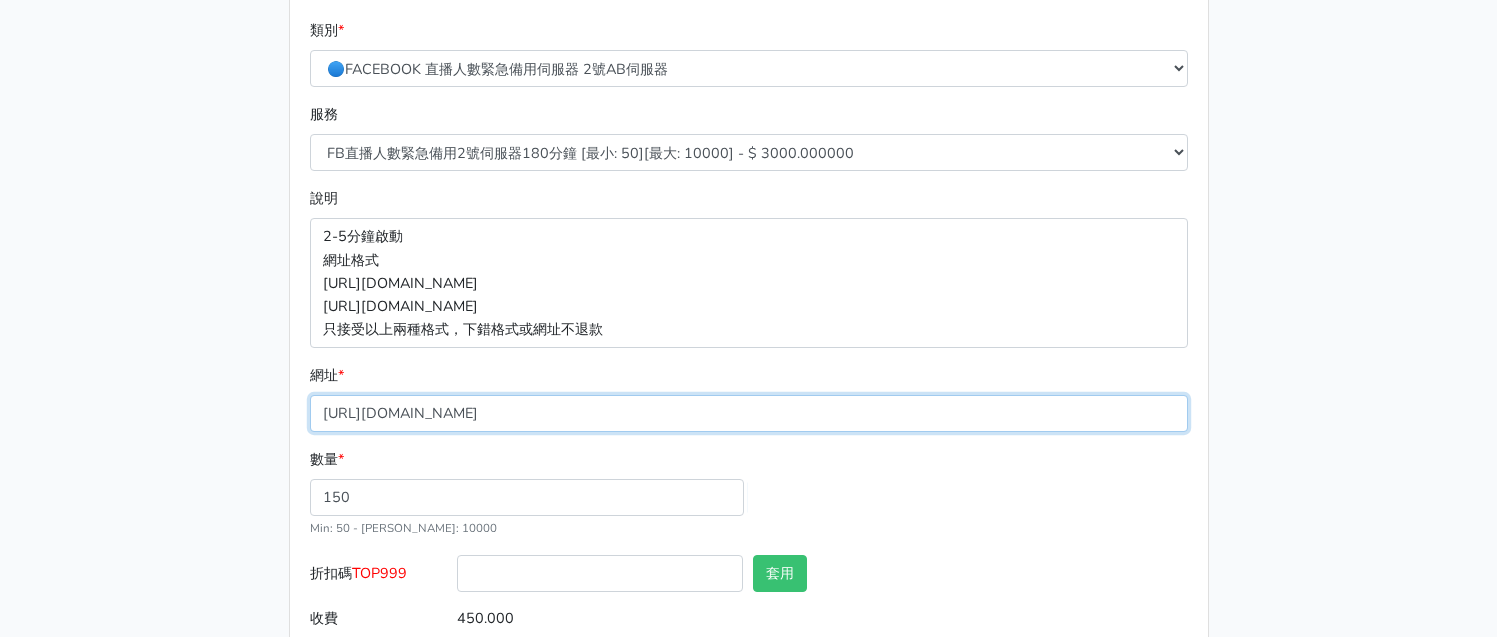 type on "[URL][DOMAIN_NAME]" 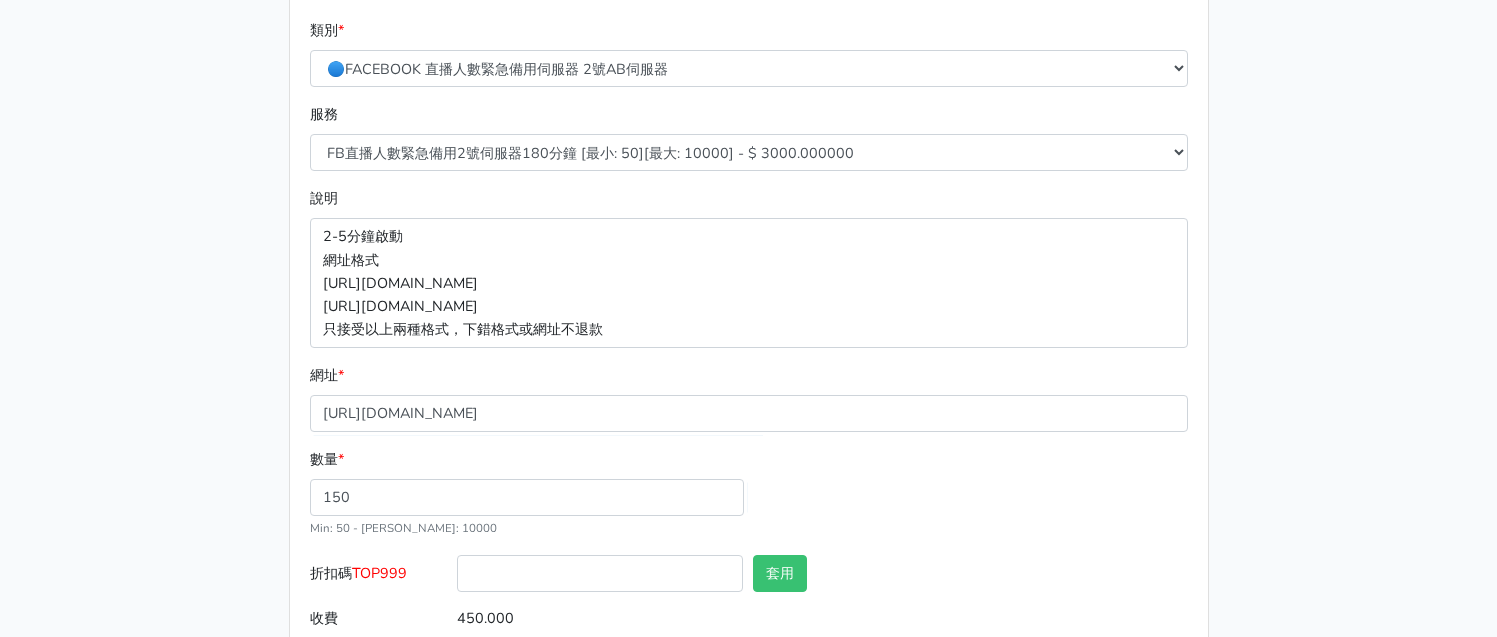 click on "數量 *
150
Min: 50 - Max: 10000" at bounding box center (749, 501) 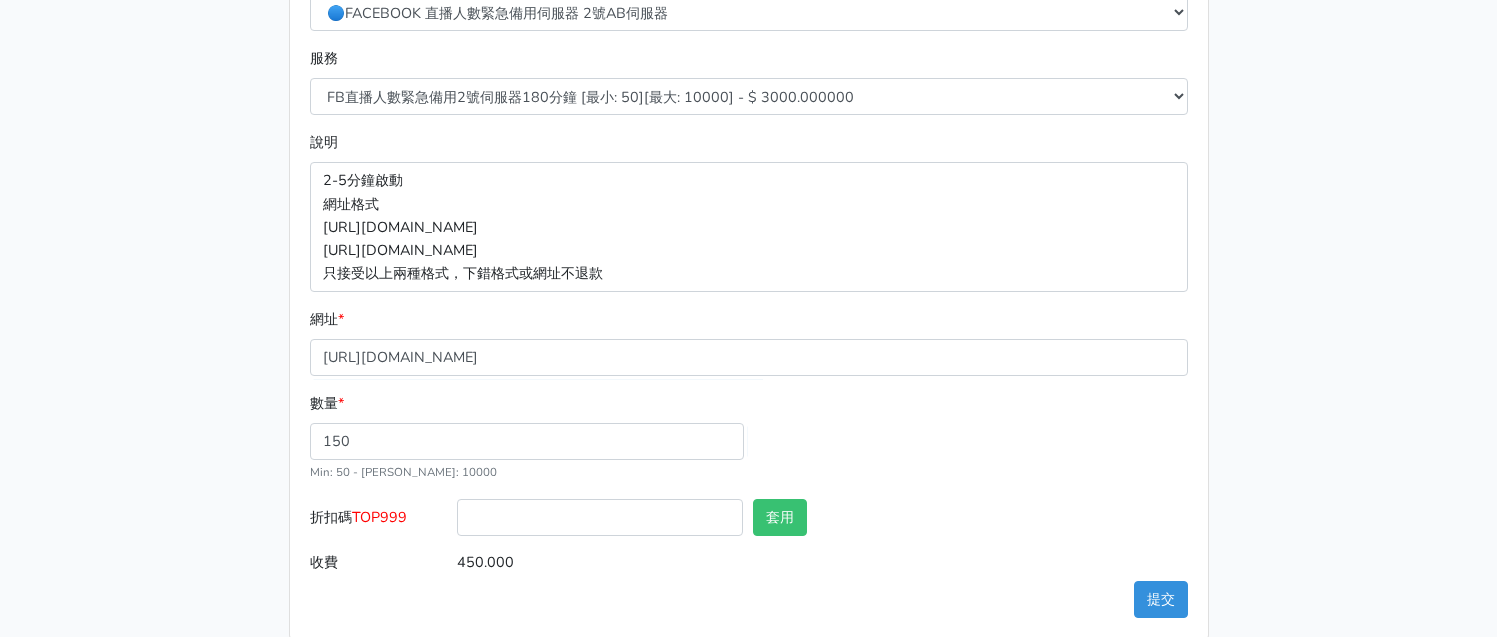 scroll, scrollTop: 382, scrollLeft: 0, axis: vertical 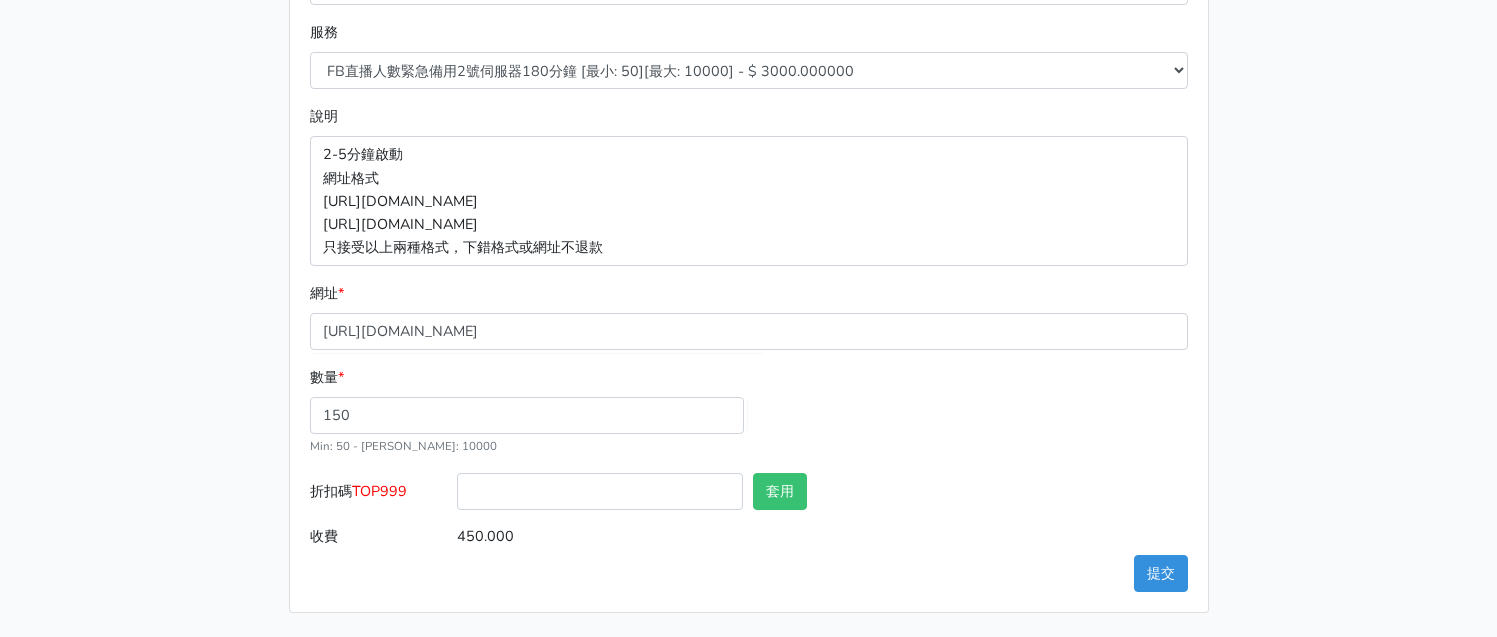 click on "TOP999" at bounding box center [379, 491] 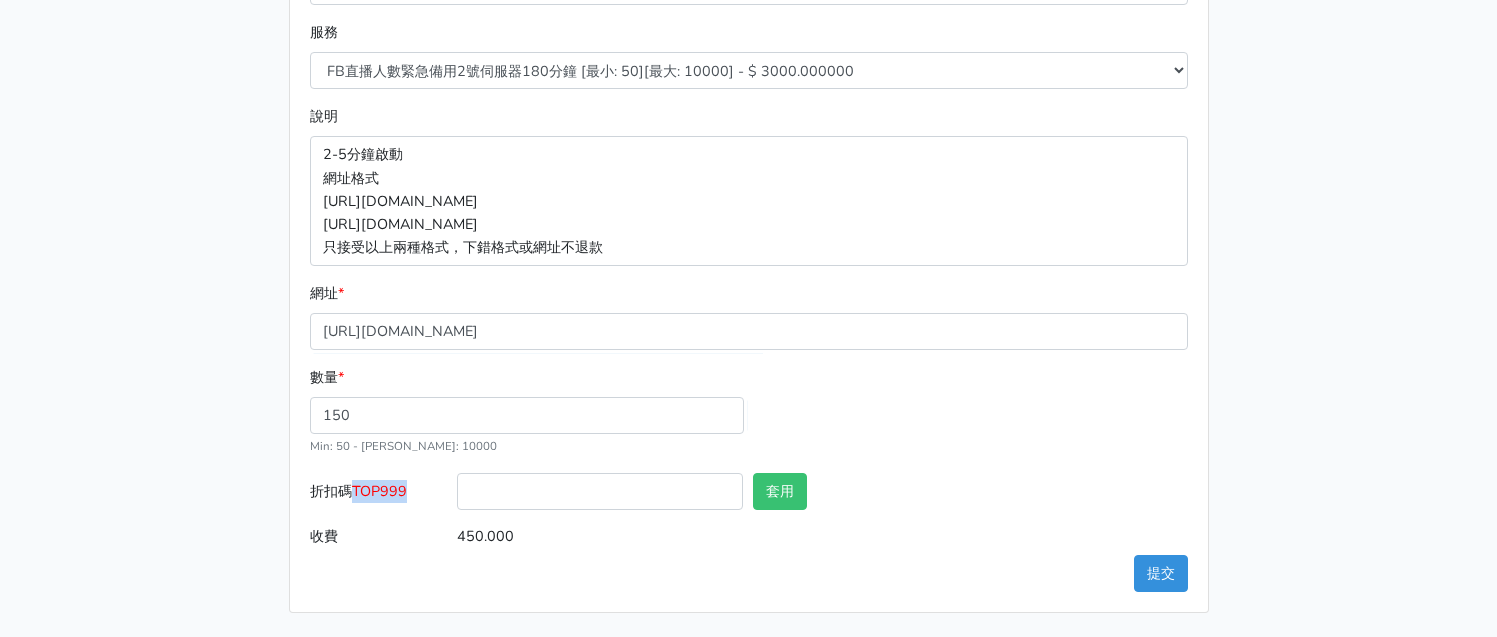 click on "TOP999" at bounding box center [379, 491] 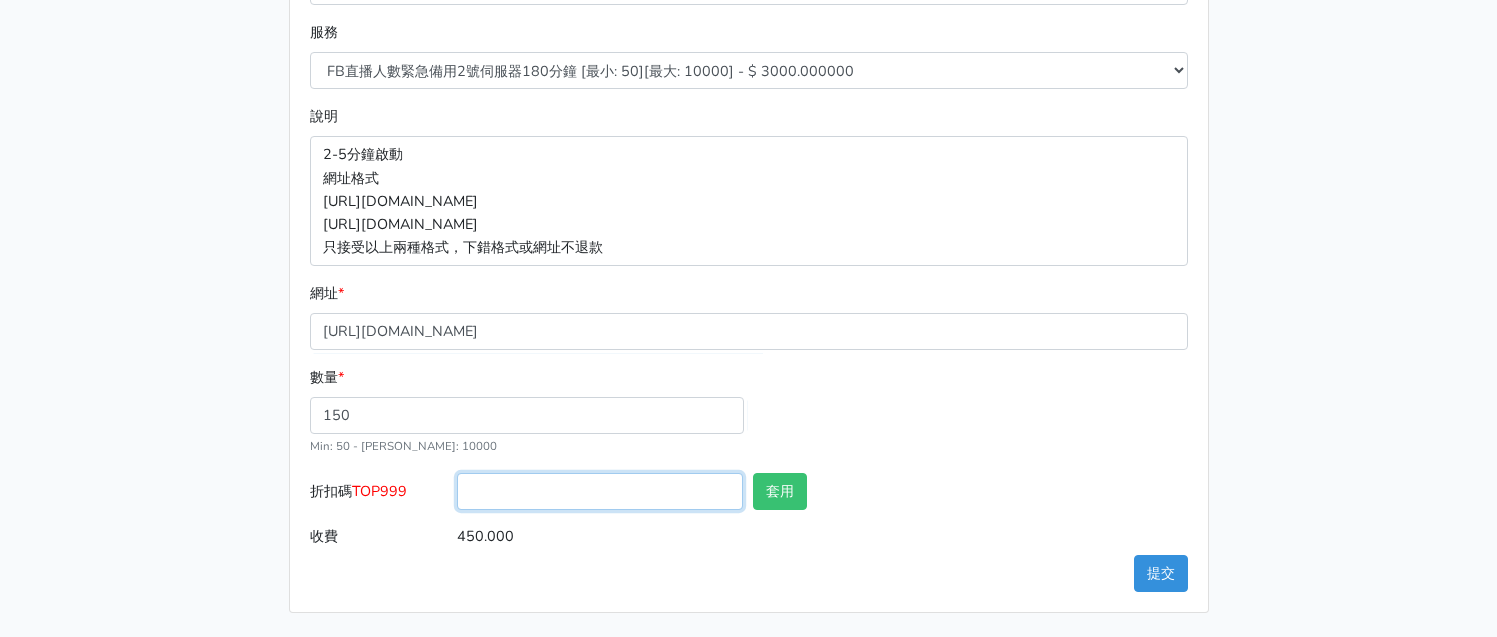 click on "折扣碼  TOP999" at bounding box center (600, 491) 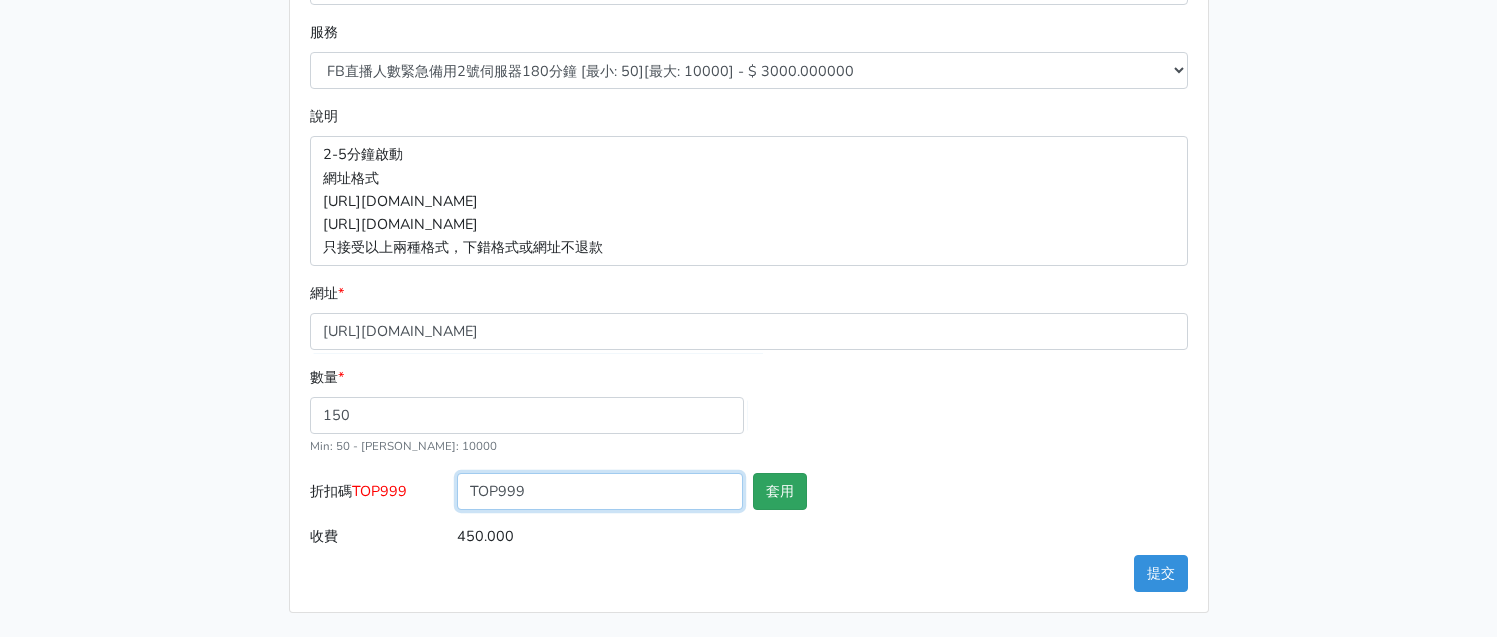 type on "TOP999" 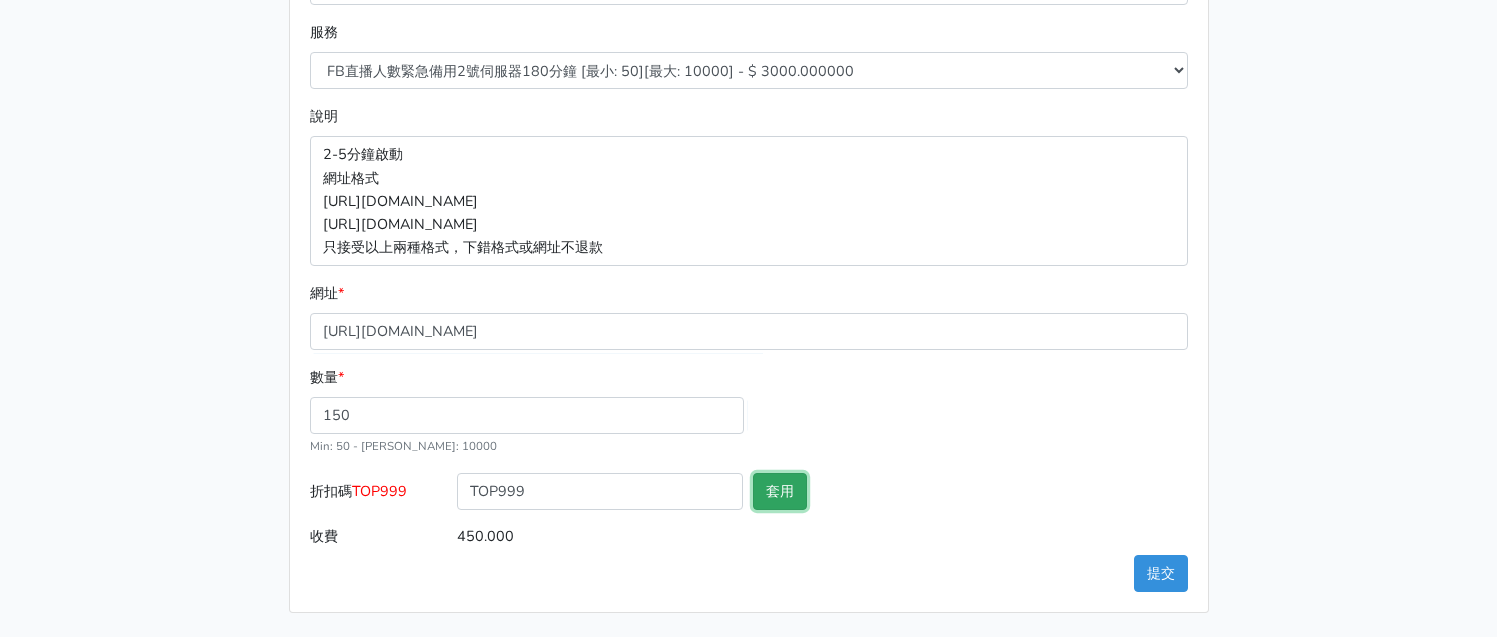 click on "套用" at bounding box center (780, 491) 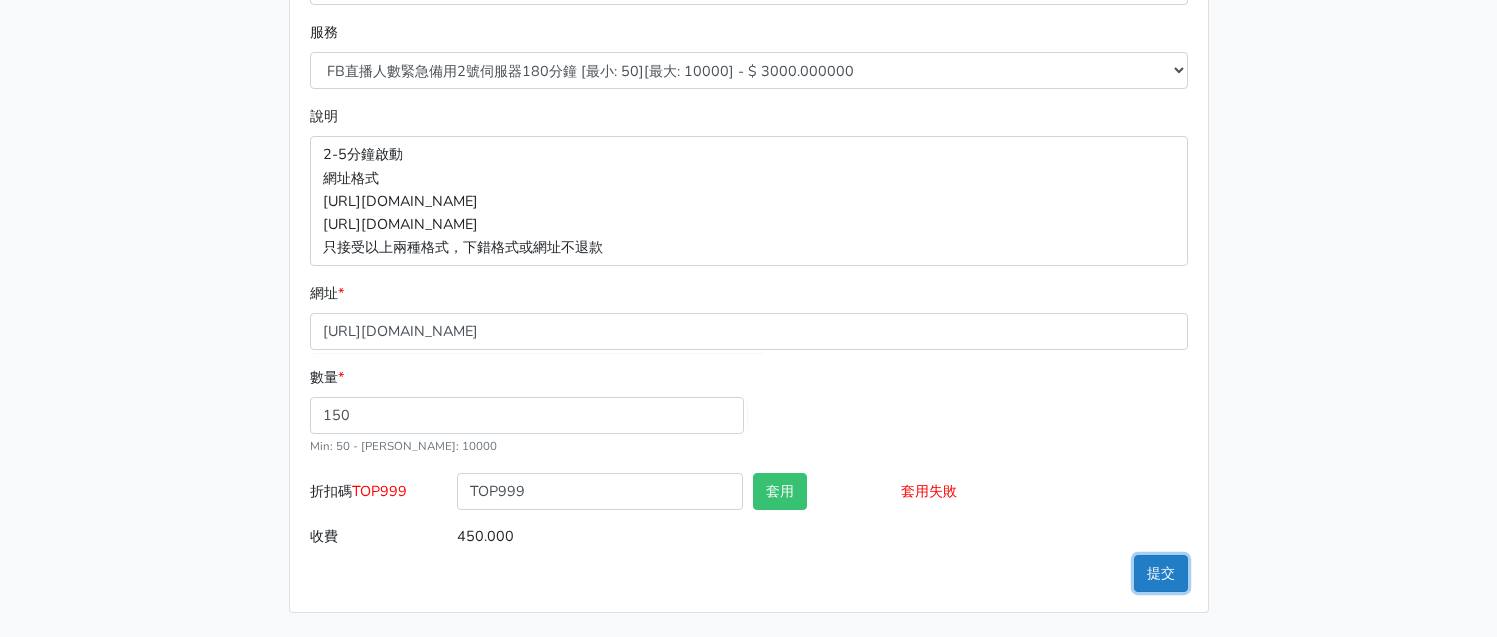 click on "提交" at bounding box center (1161, 573) 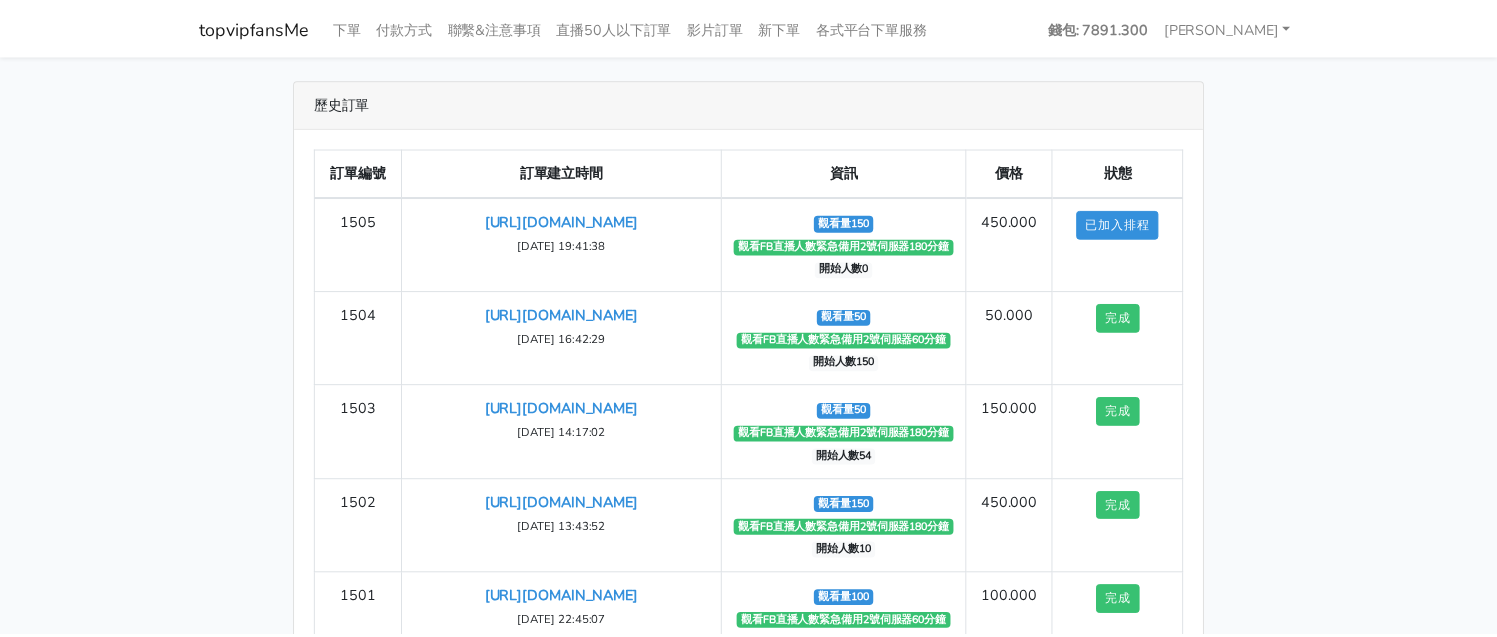 scroll, scrollTop: 0, scrollLeft: 0, axis: both 